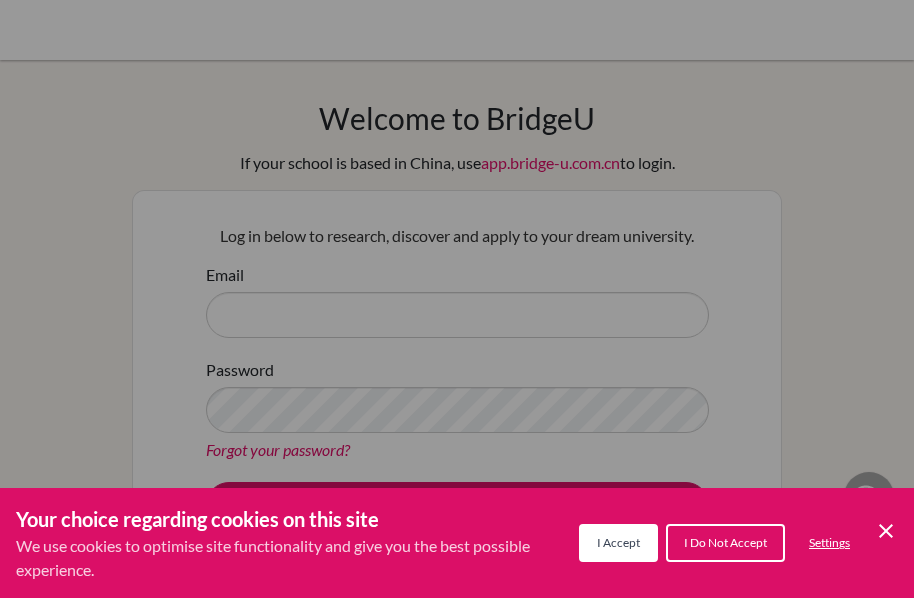 scroll, scrollTop: 0, scrollLeft: 0, axis: both 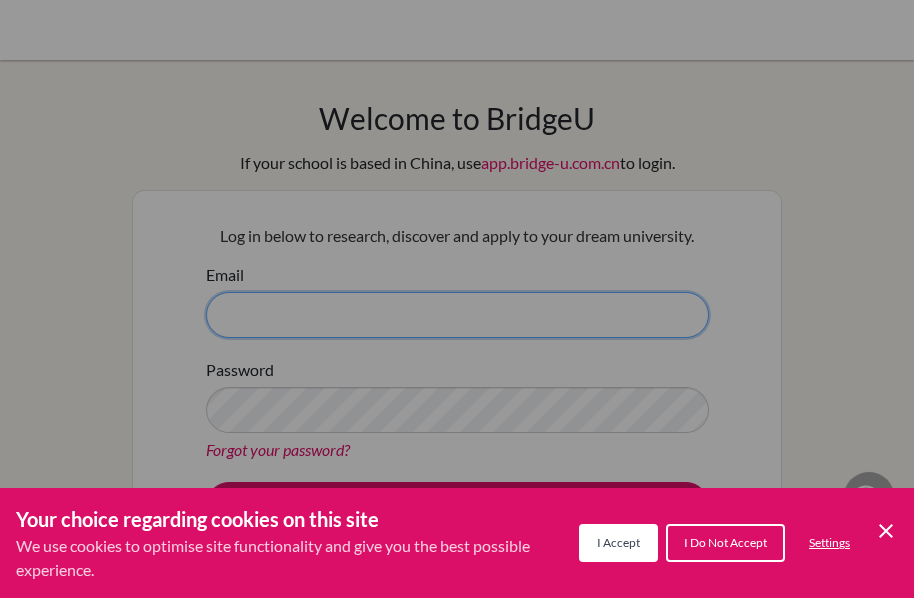 type 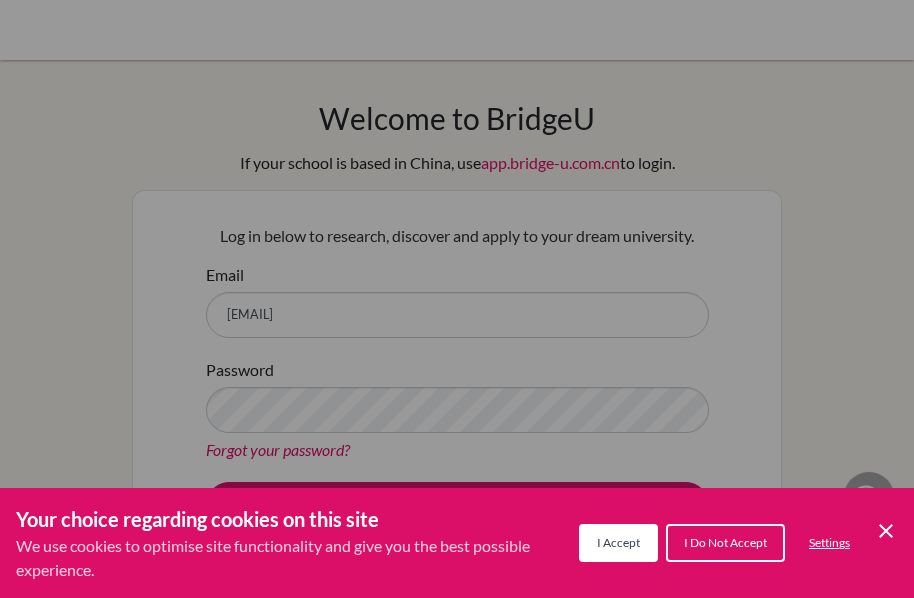 click on "I Accept" at bounding box center (618, 543) 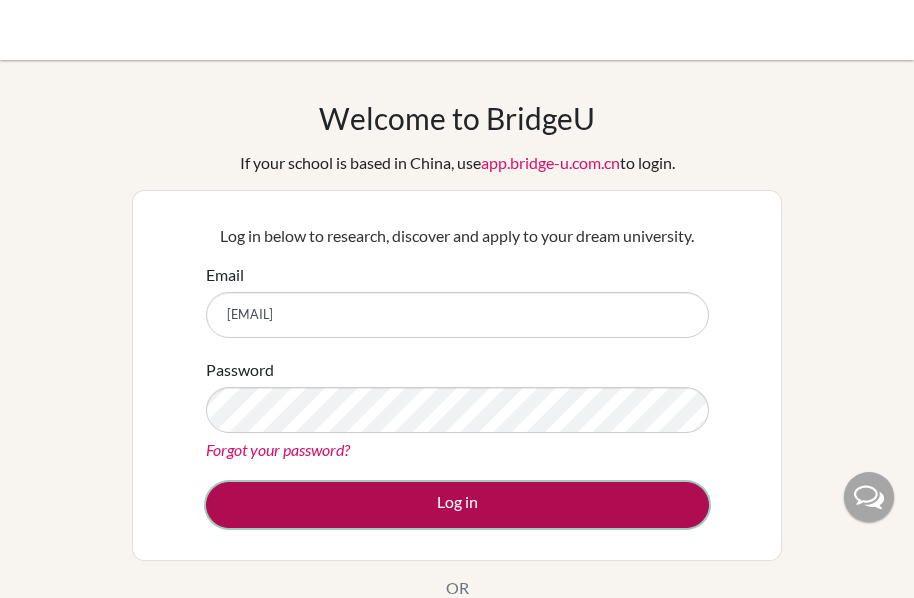 click on "Log in" at bounding box center [457, 505] 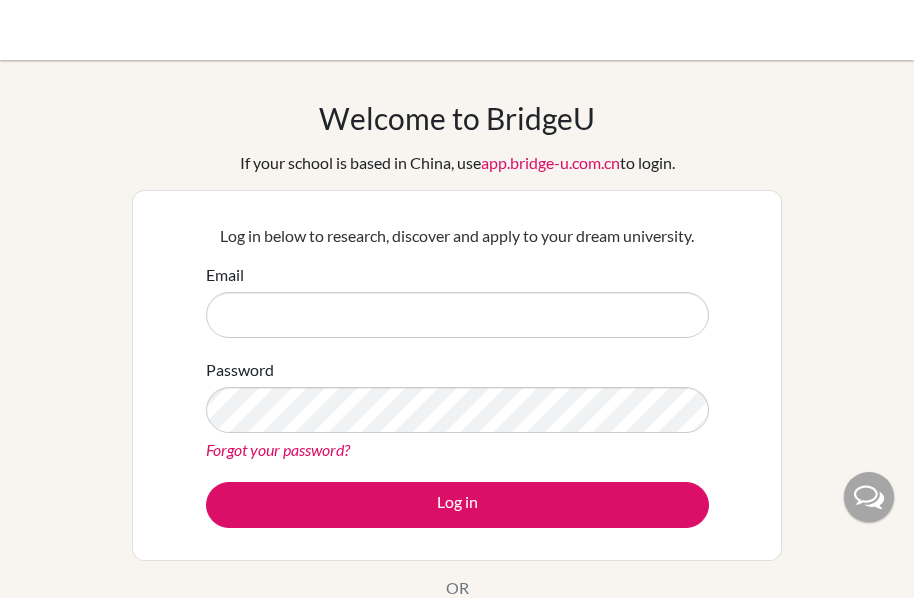 scroll, scrollTop: 0, scrollLeft: 0, axis: both 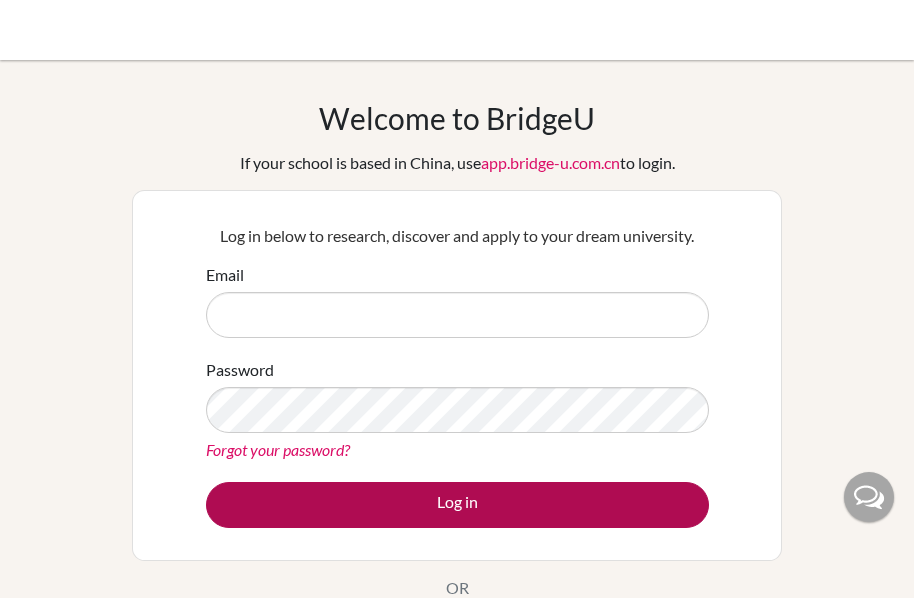 type on "[EMAIL]" 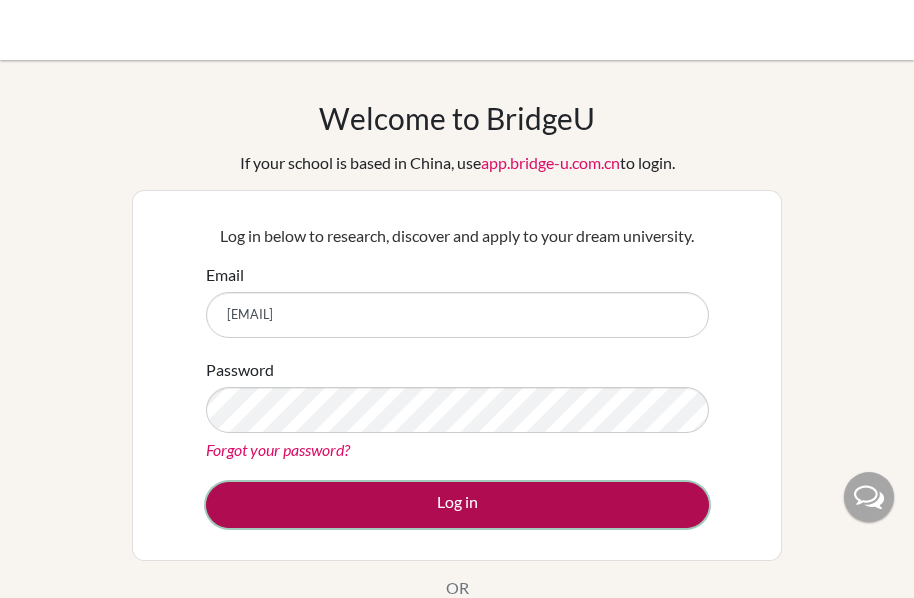 click on "Log in" at bounding box center (457, 505) 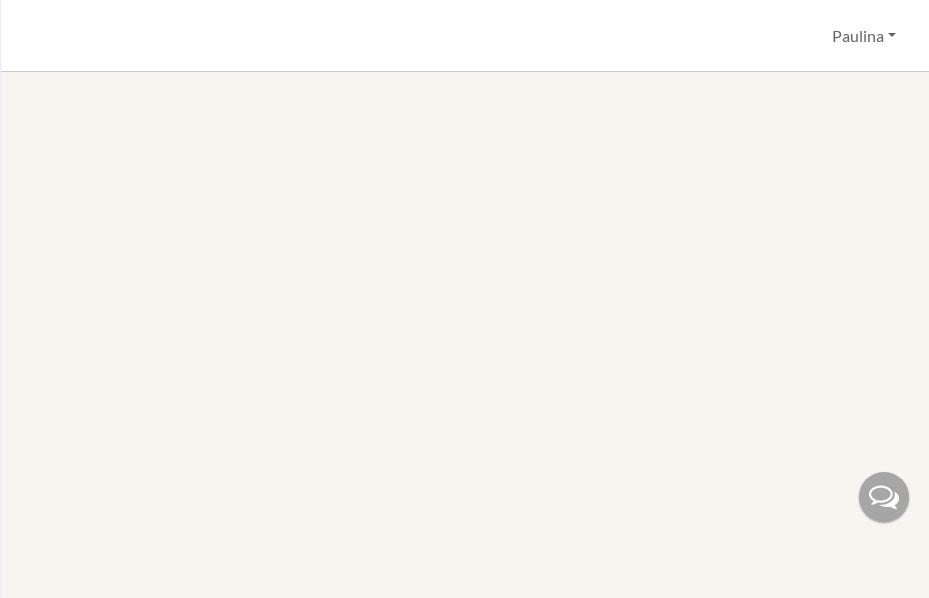 scroll, scrollTop: 0, scrollLeft: 0, axis: both 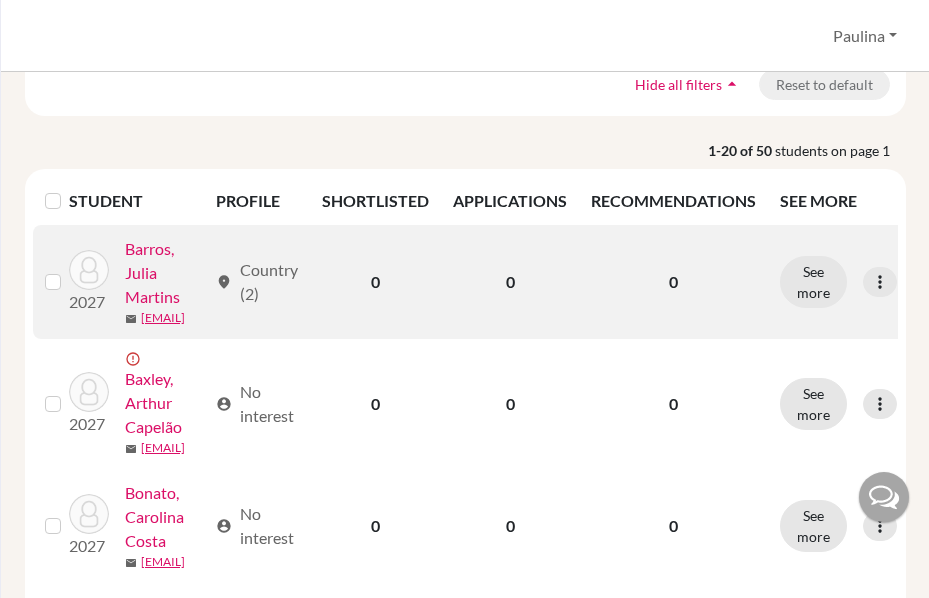 click on "Barros, Julia Martins" at bounding box center (166, 273) 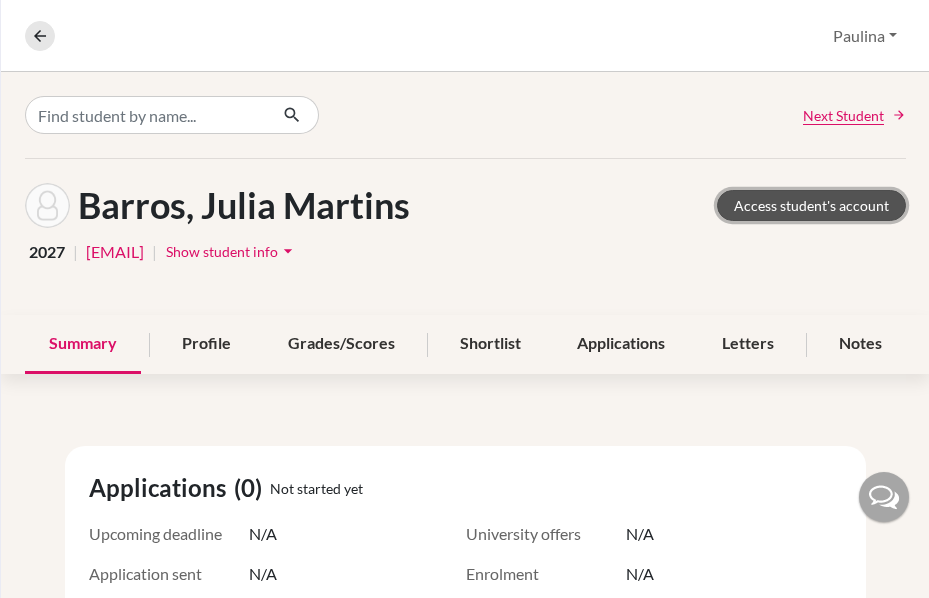 click on "Access student's account" at bounding box center (811, 205) 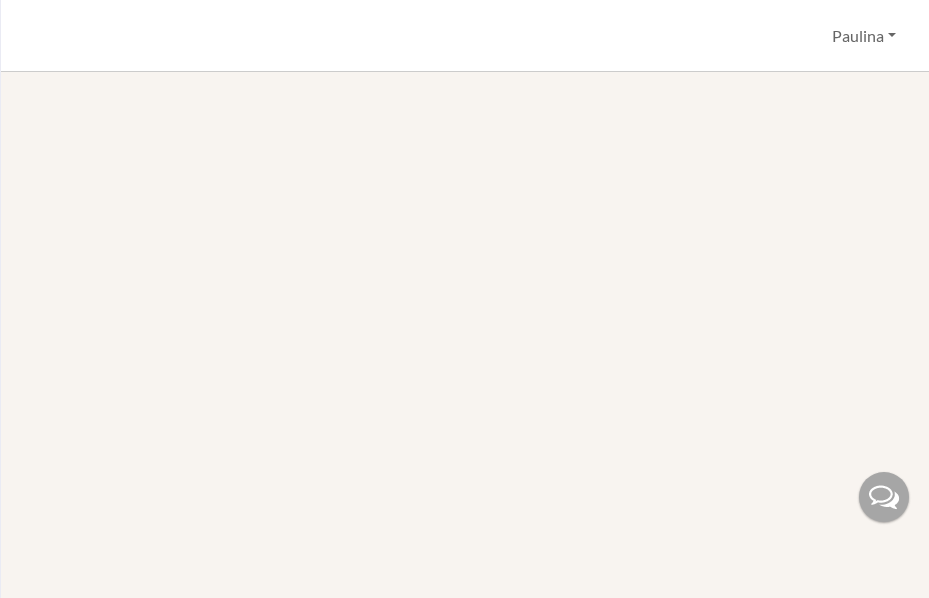 scroll, scrollTop: 0, scrollLeft: 0, axis: both 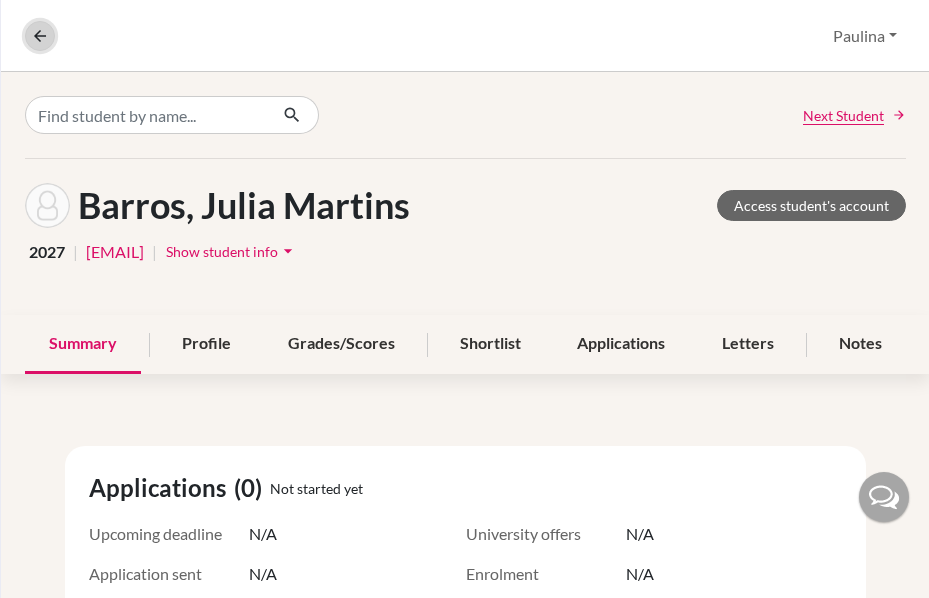 click at bounding box center (40, 36) 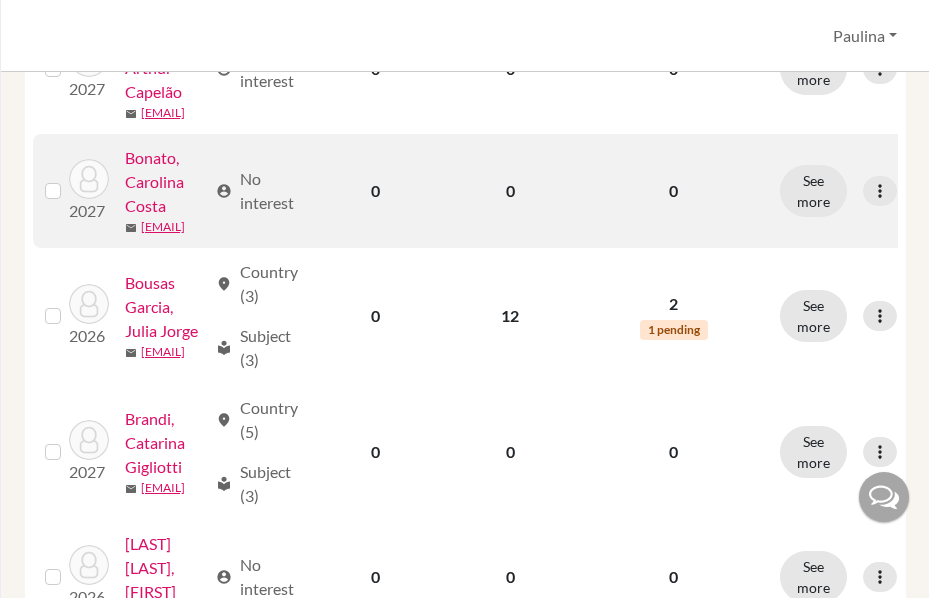 scroll, scrollTop: 500, scrollLeft: 0, axis: vertical 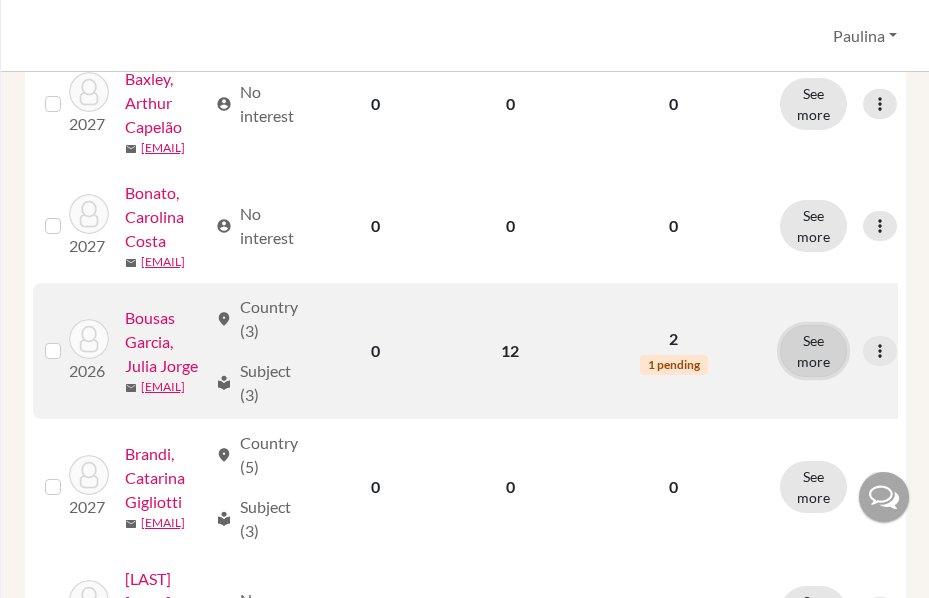 click on "See more" at bounding box center [813, 351] 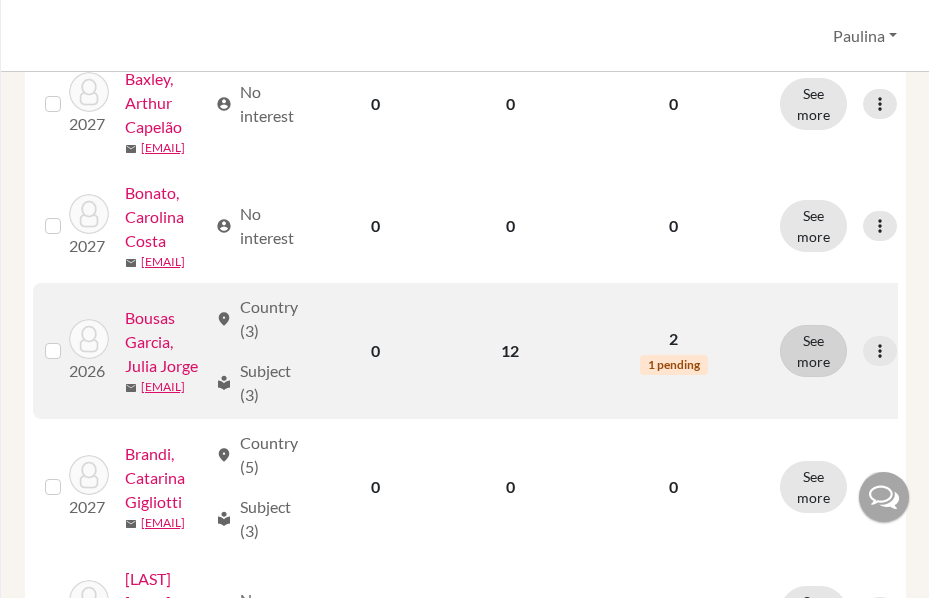scroll, scrollTop: 0, scrollLeft: 0, axis: both 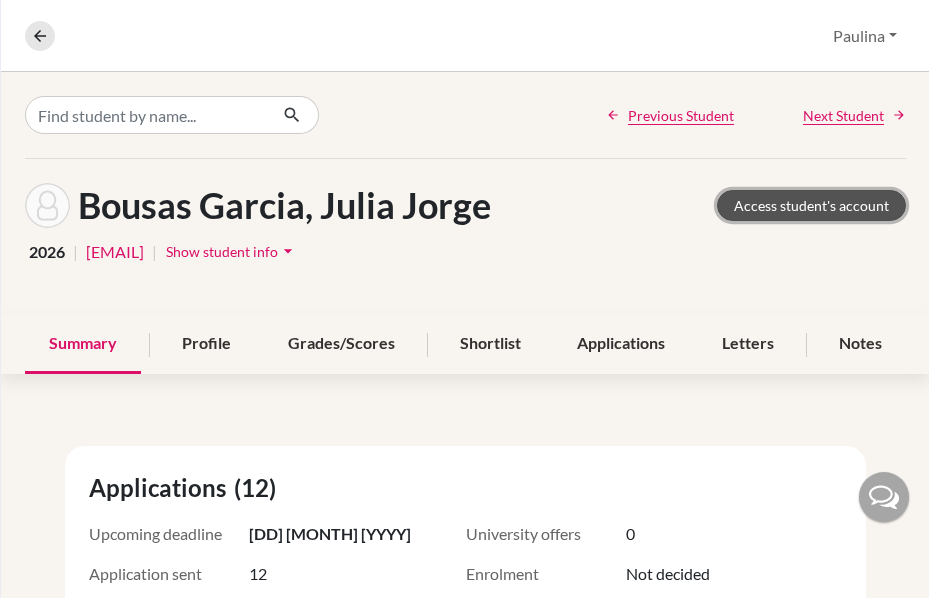 click on "Access student's account" at bounding box center (811, 205) 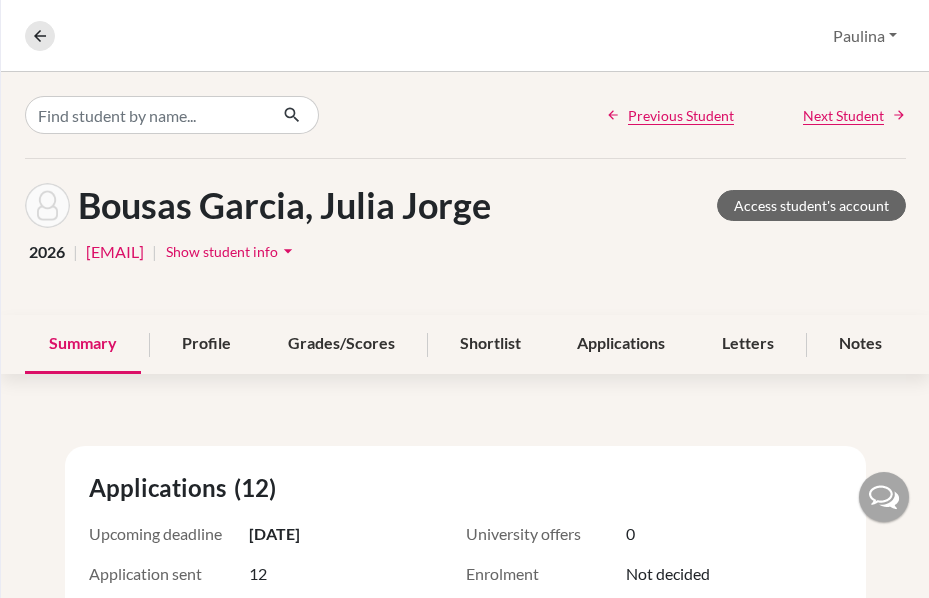 scroll, scrollTop: 0, scrollLeft: 0, axis: both 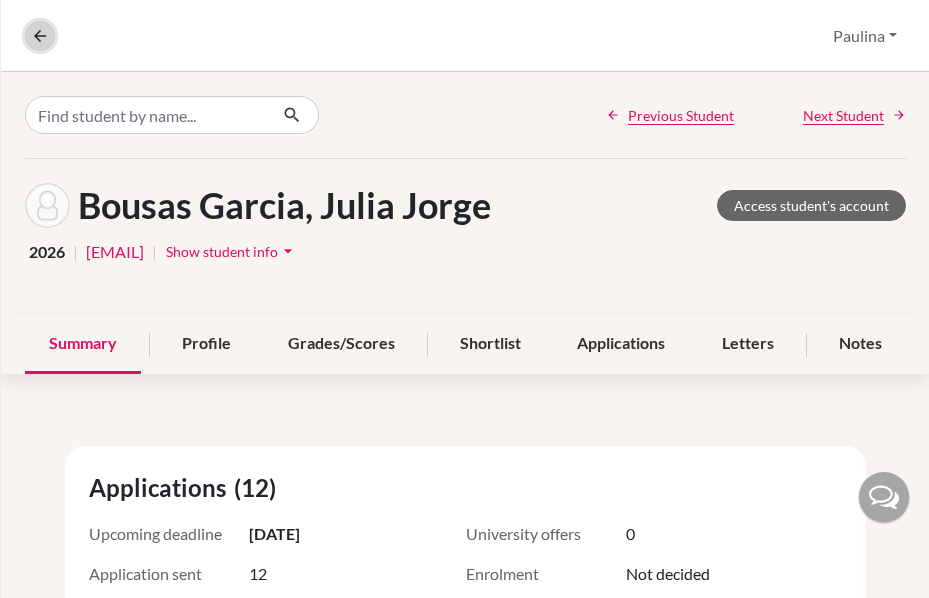 click at bounding box center [40, 36] 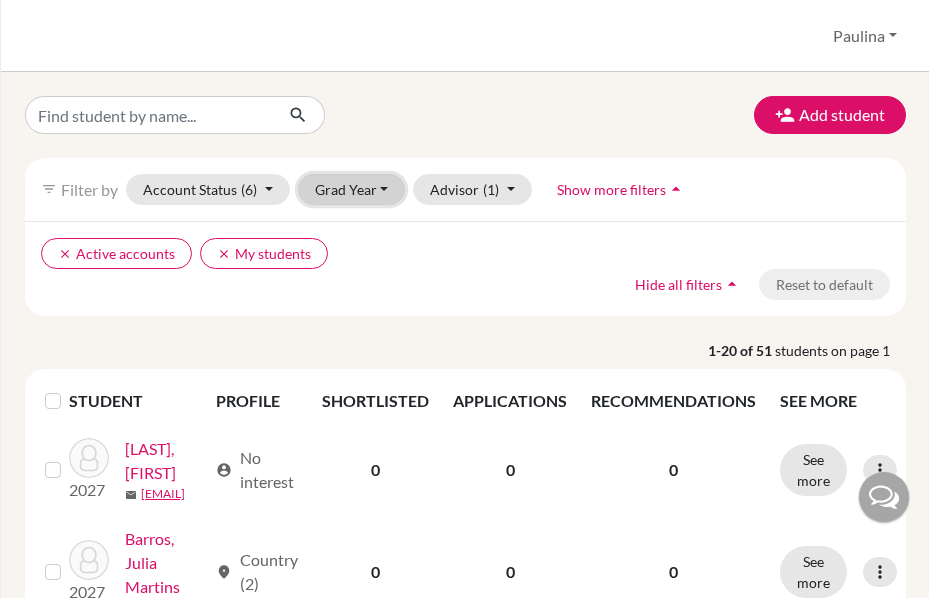 click on "Grad Year" at bounding box center [352, 189] 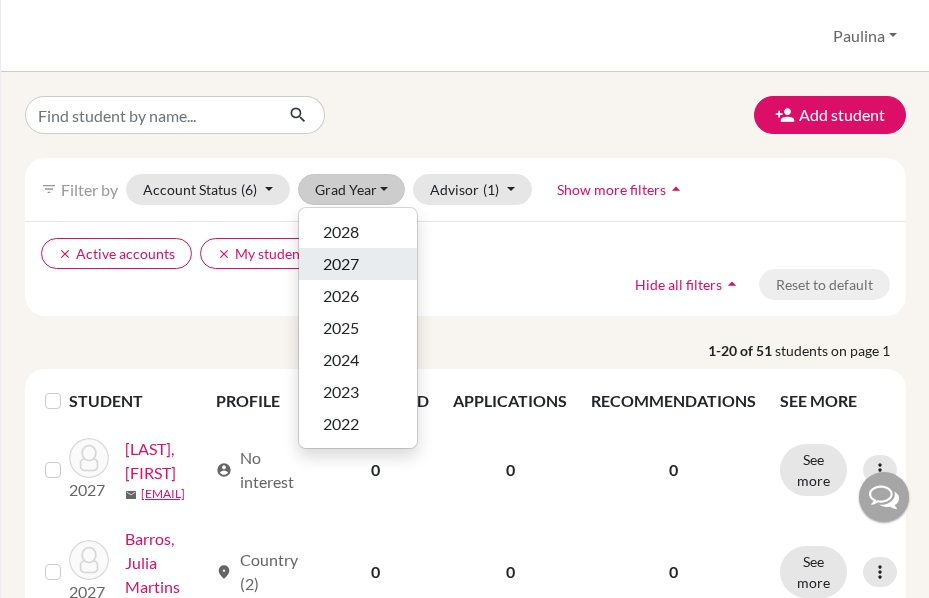 click on "2027" at bounding box center [358, 264] 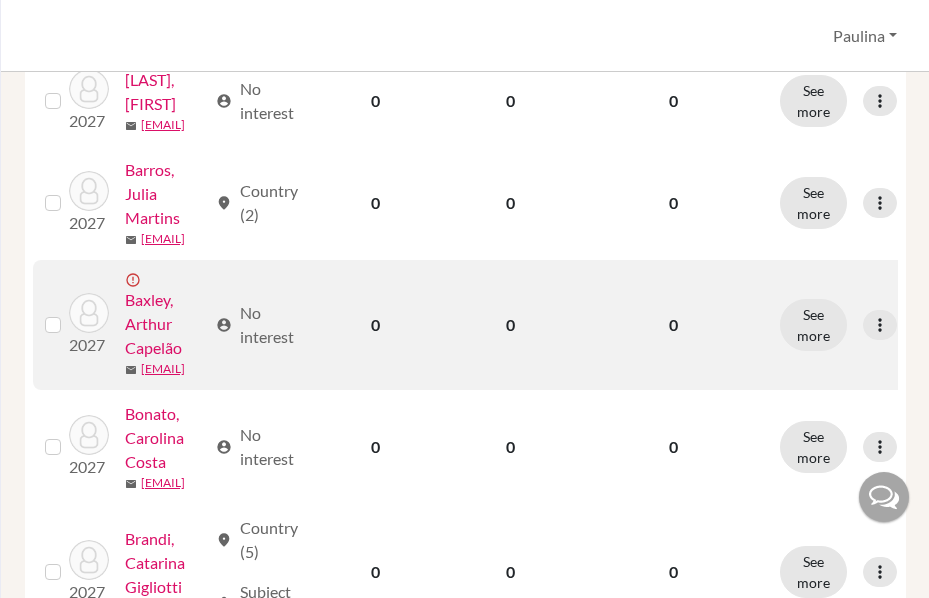 scroll, scrollTop: 400, scrollLeft: 0, axis: vertical 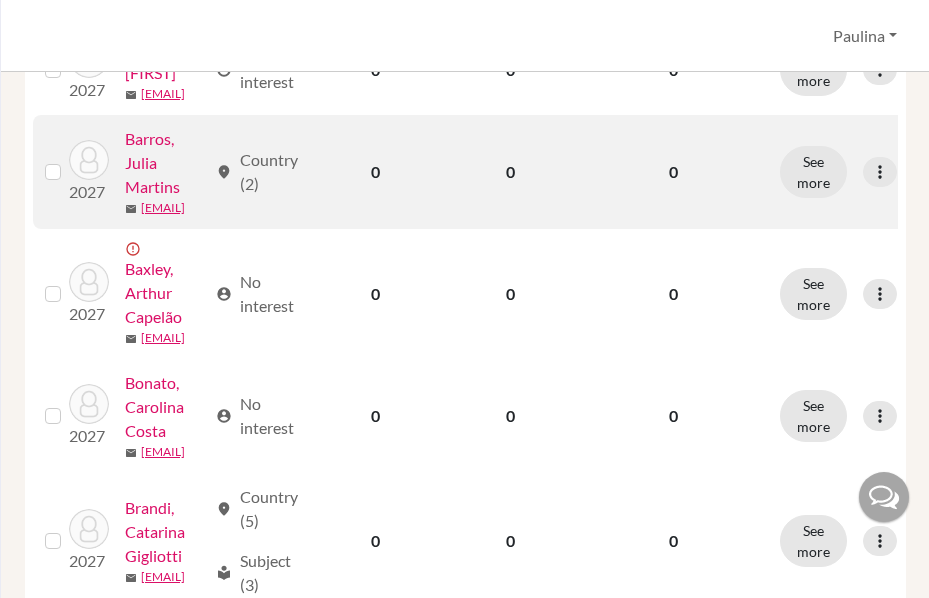 click on "Barros, Julia Martins" at bounding box center [166, 163] 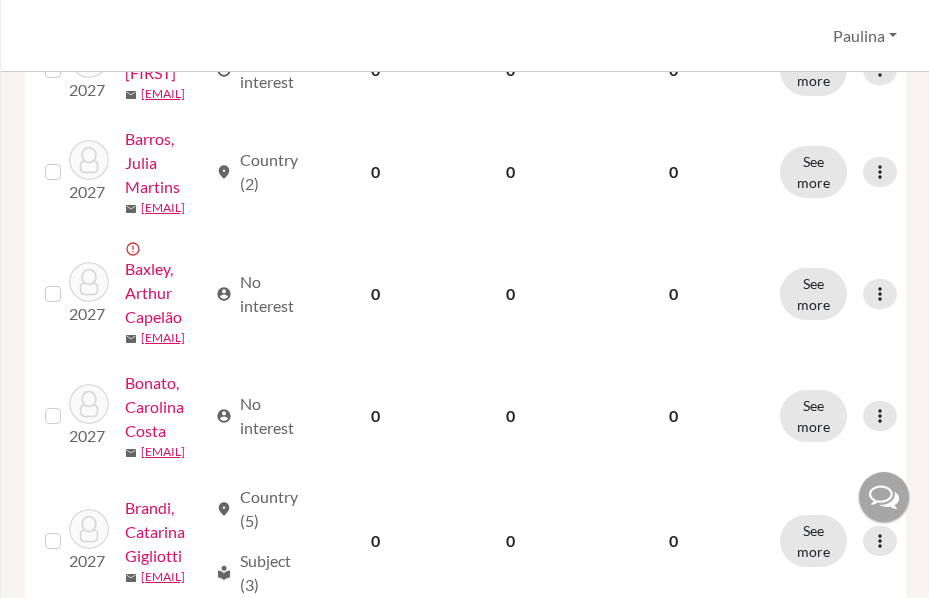 scroll, scrollTop: 0, scrollLeft: 0, axis: both 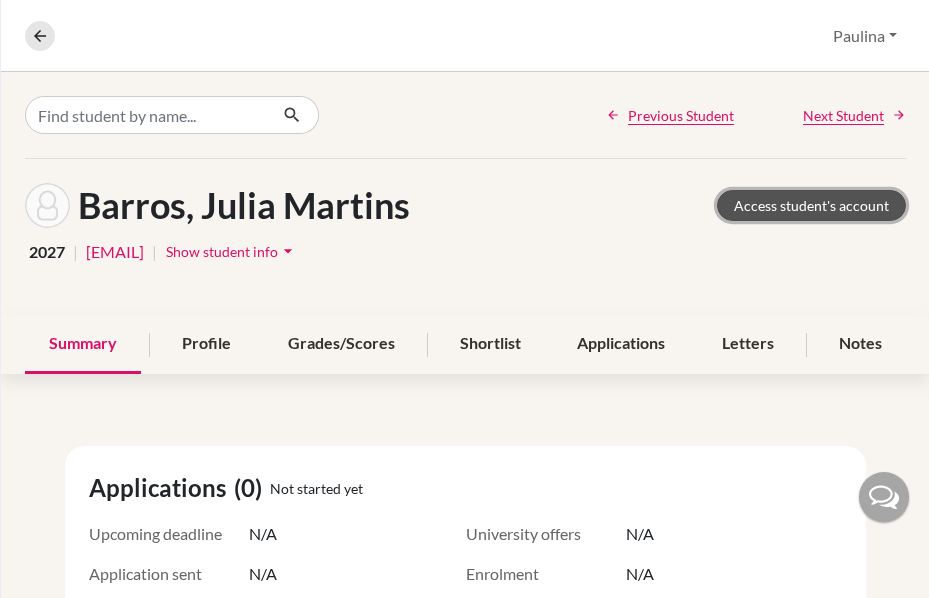 click on "Access student's account" at bounding box center [811, 205] 